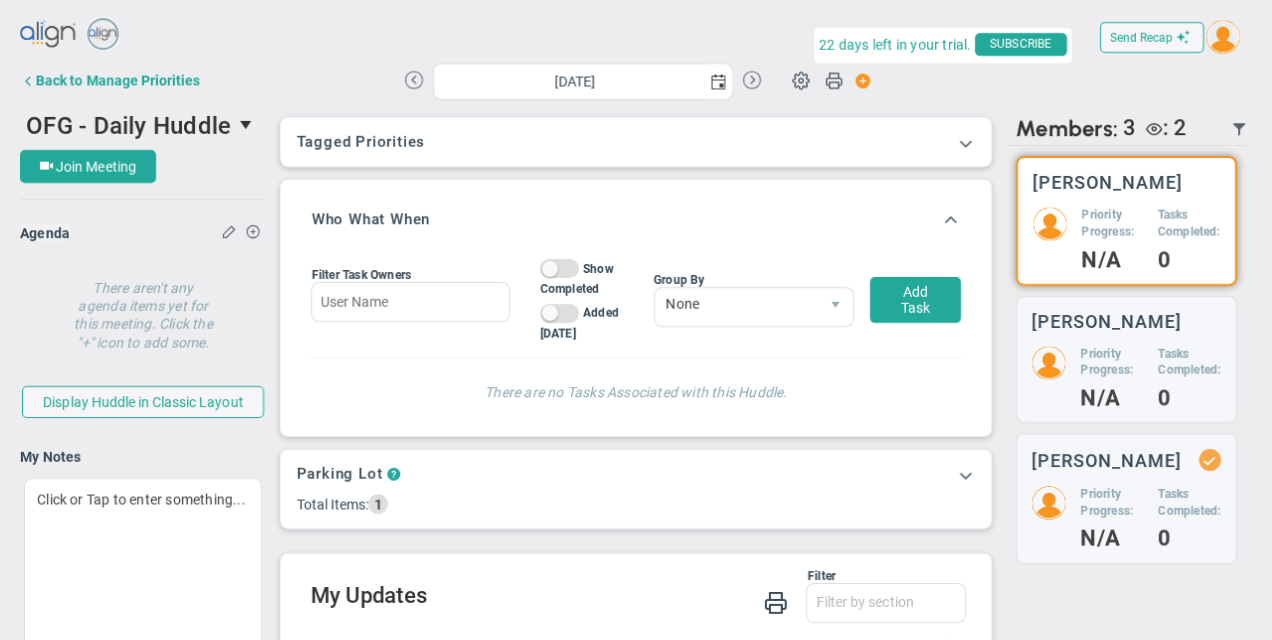 scroll, scrollTop: 0, scrollLeft: 0, axis: both 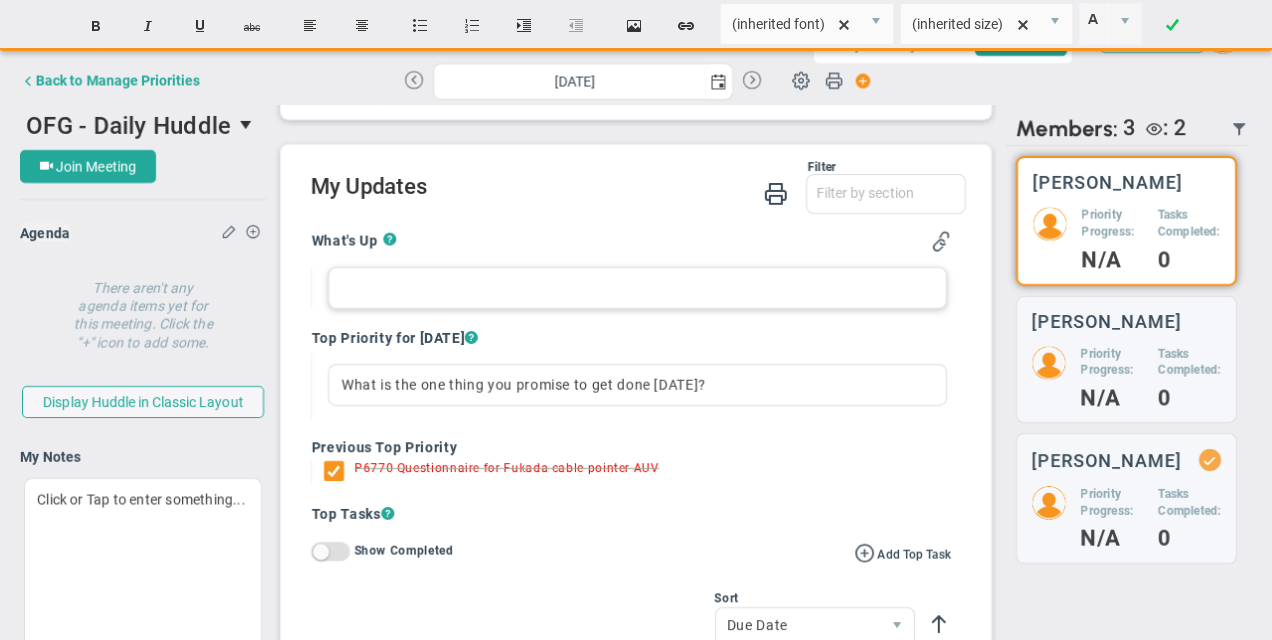 click at bounding box center (637, 288) 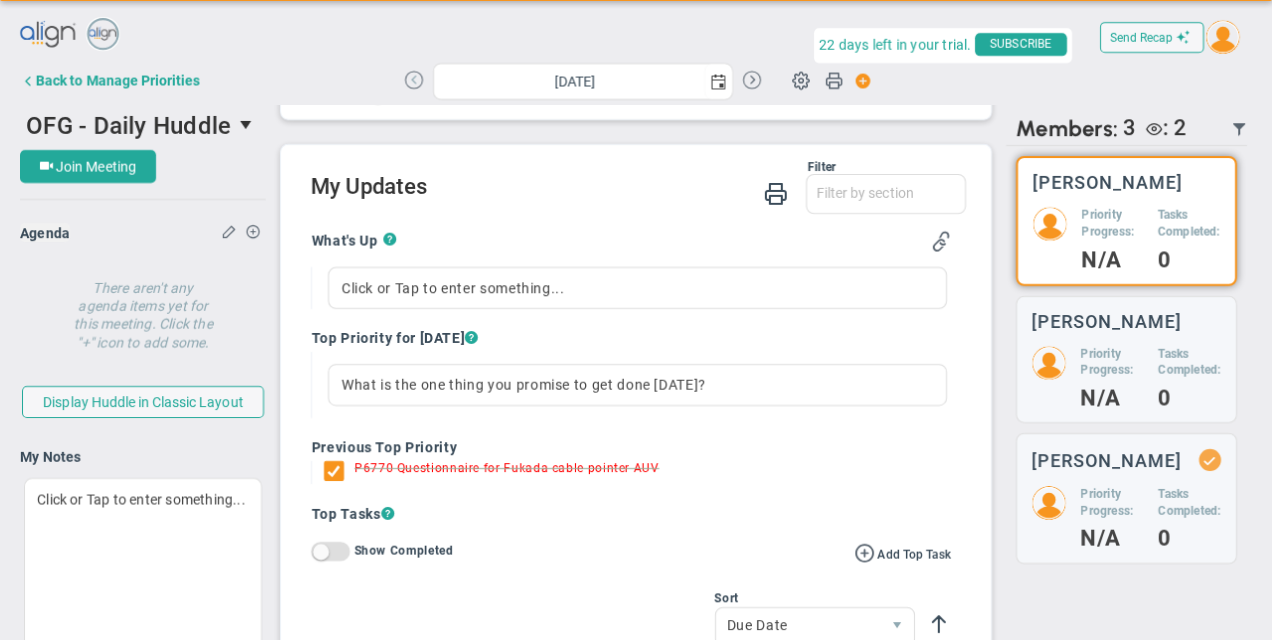 click at bounding box center [414, 80] 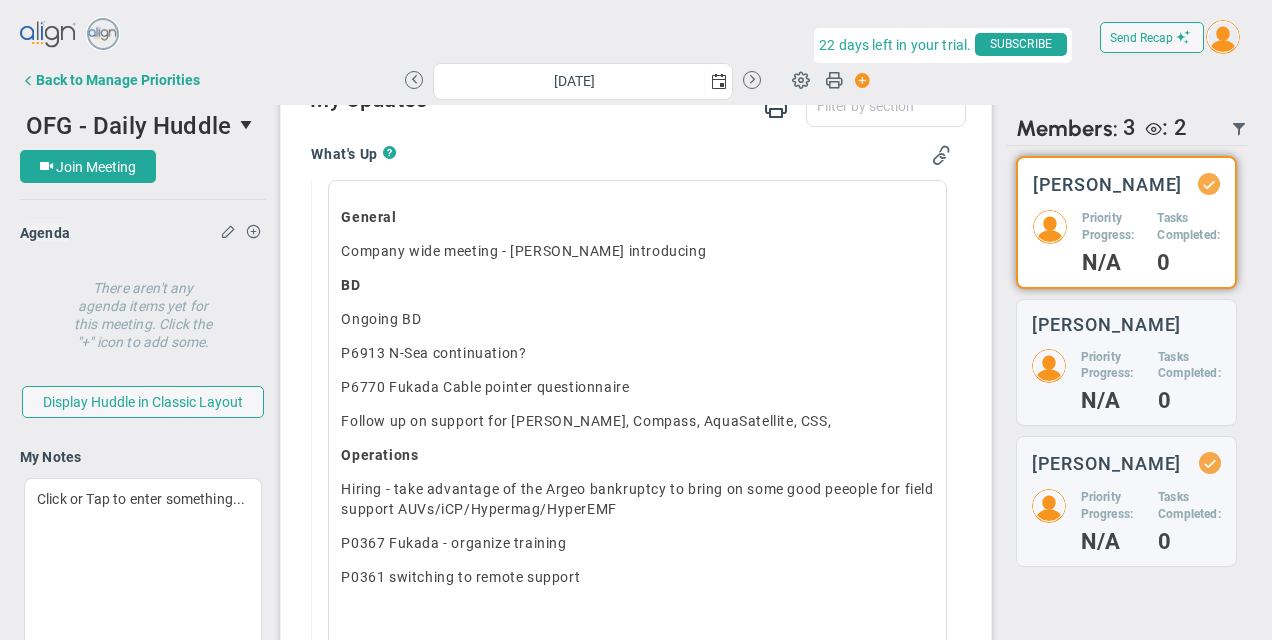scroll, scrollTop: 0, scrollLeft: 0, axis: both 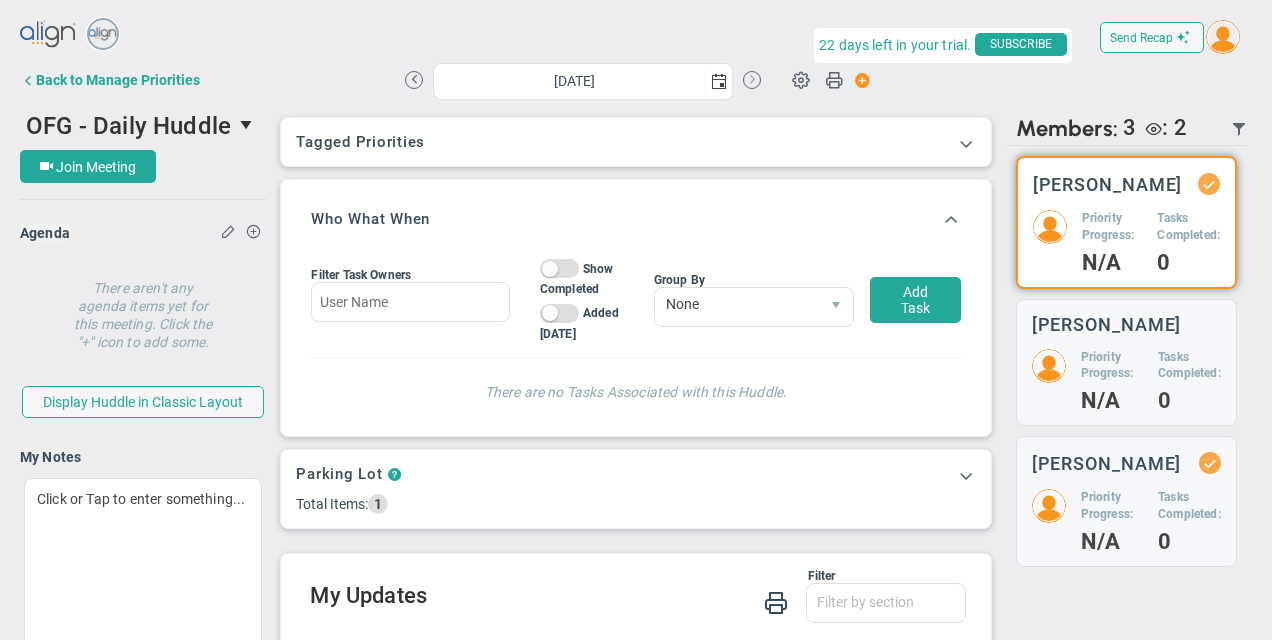 click at bounding box center [752, 80] 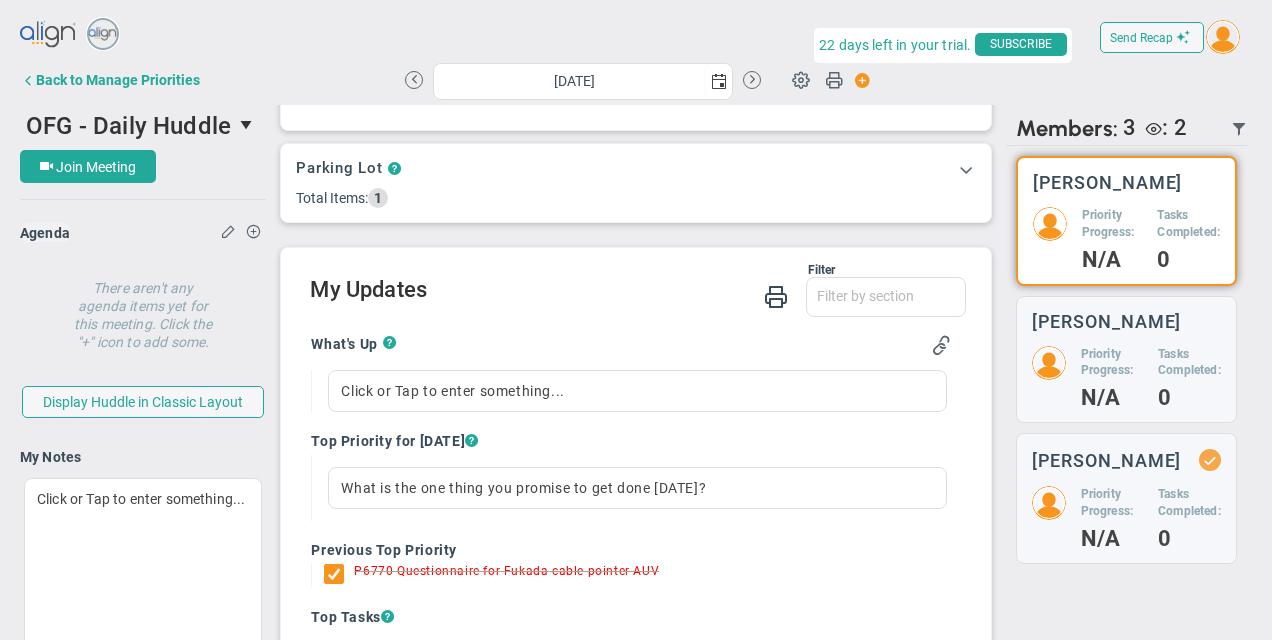 scroll, scrollTop: 308, scrollLeft: 0, axis: vertical 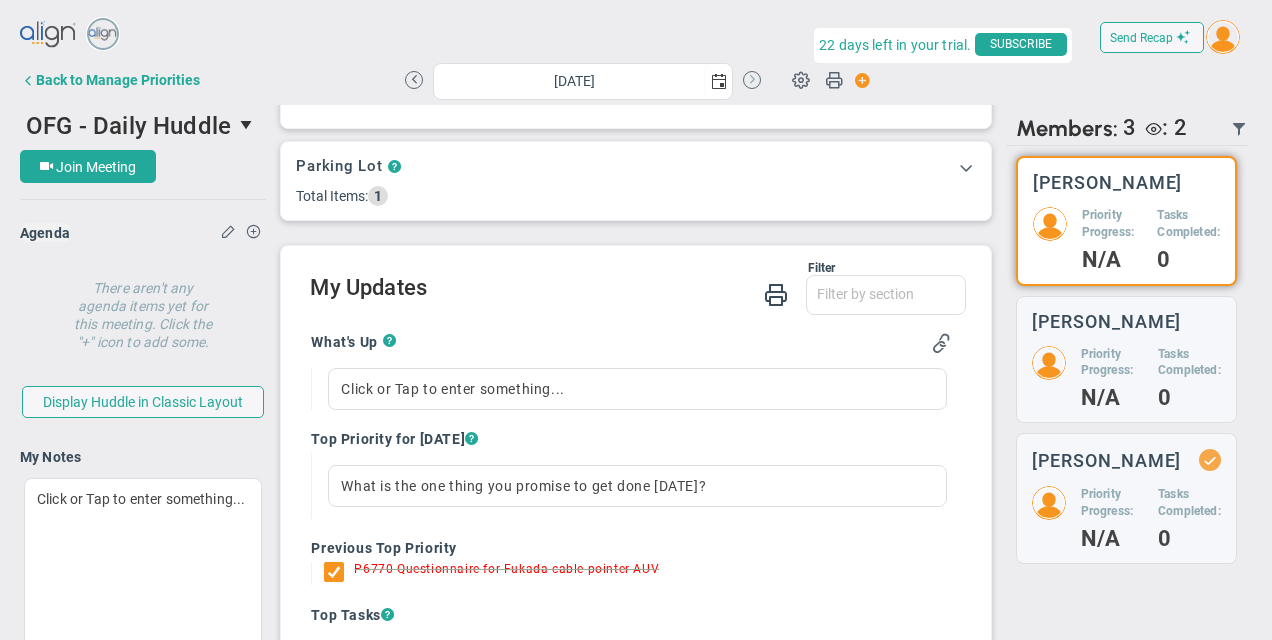click at bounding box center [752, 80] 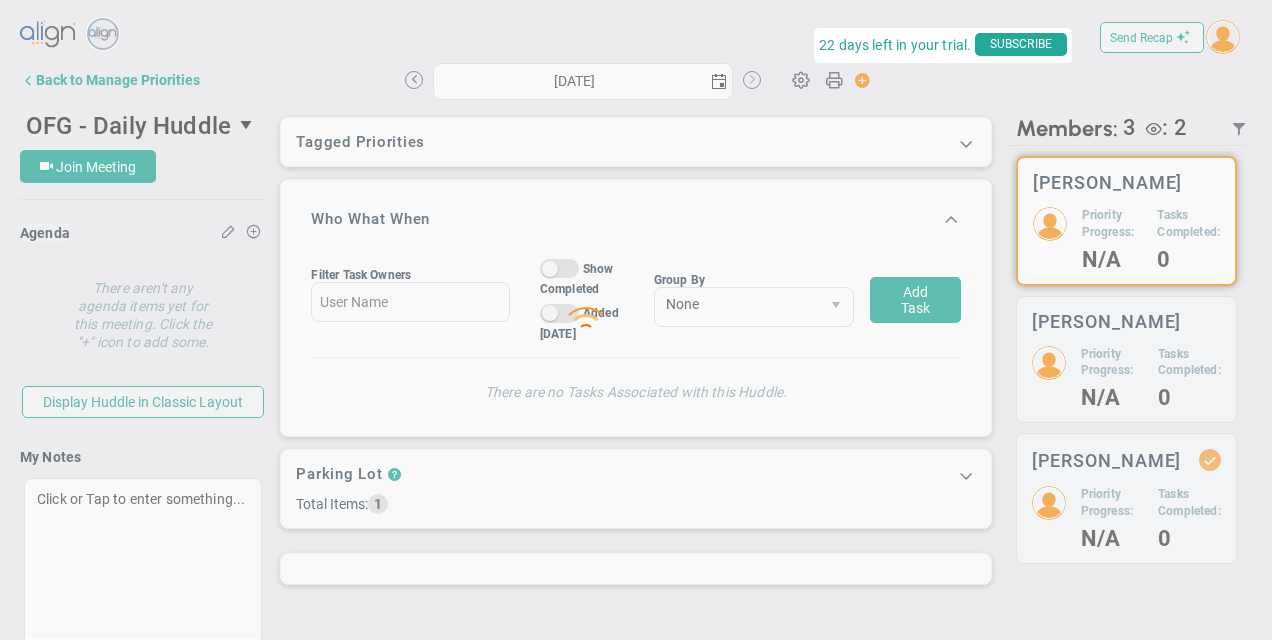scroll, scrollTop: 0, scrollLeft: 0, axis: both 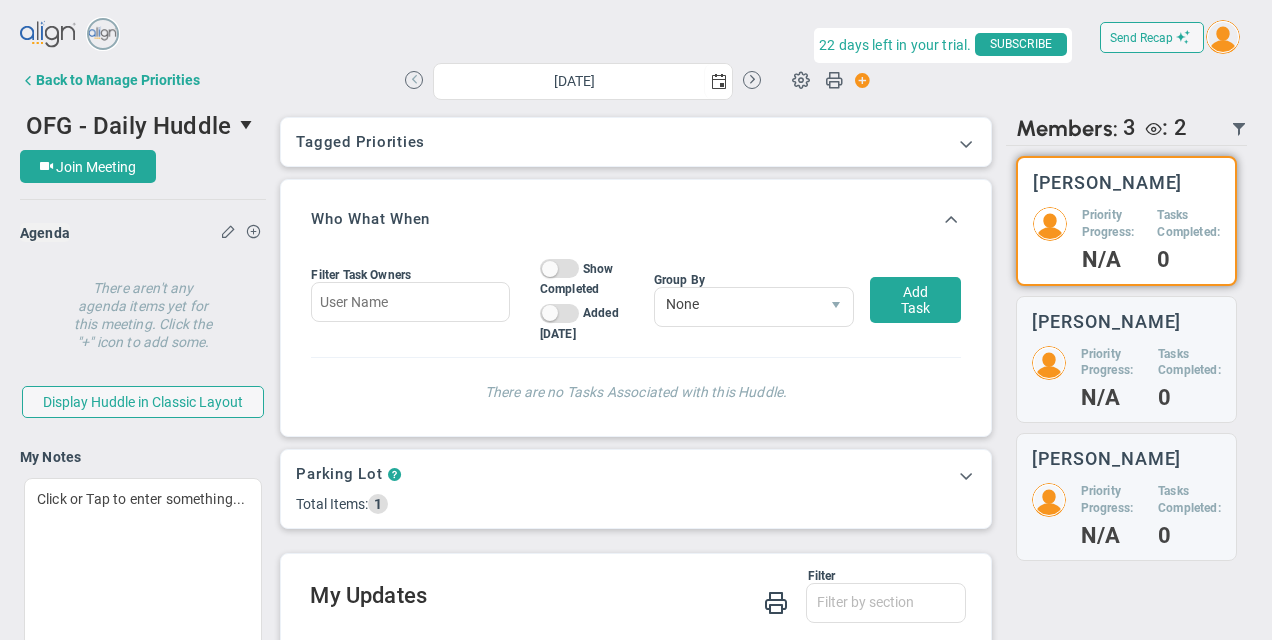 click at bounding box center (414, 80) 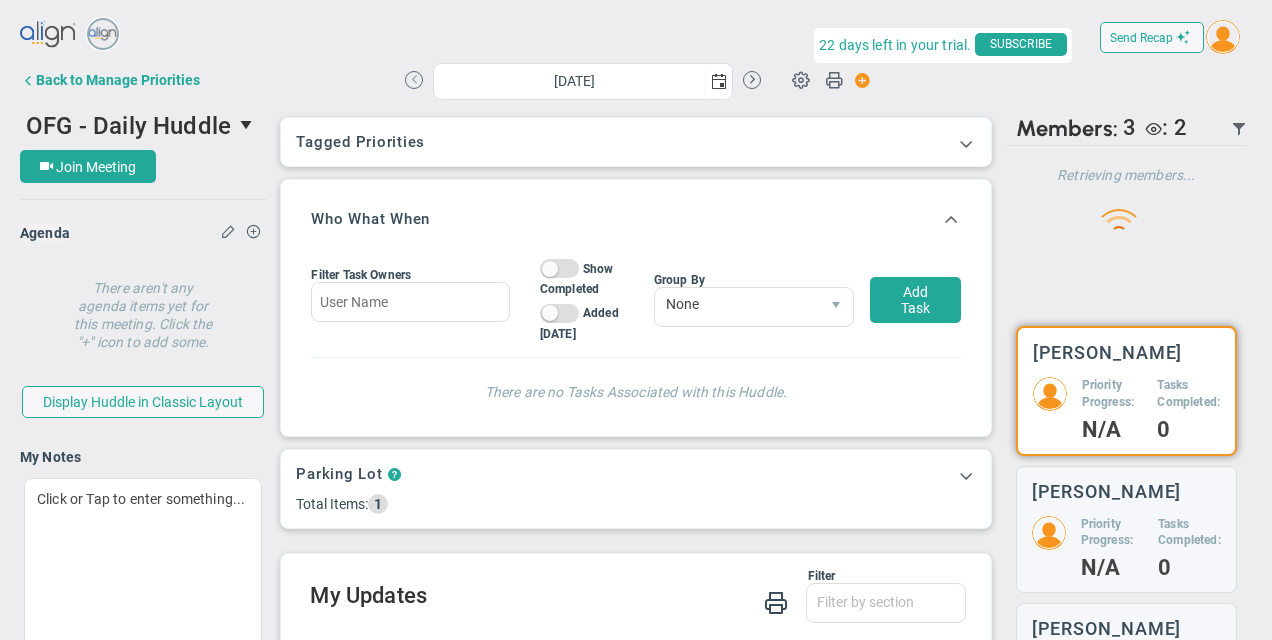 click at bounding box center (414, 80) 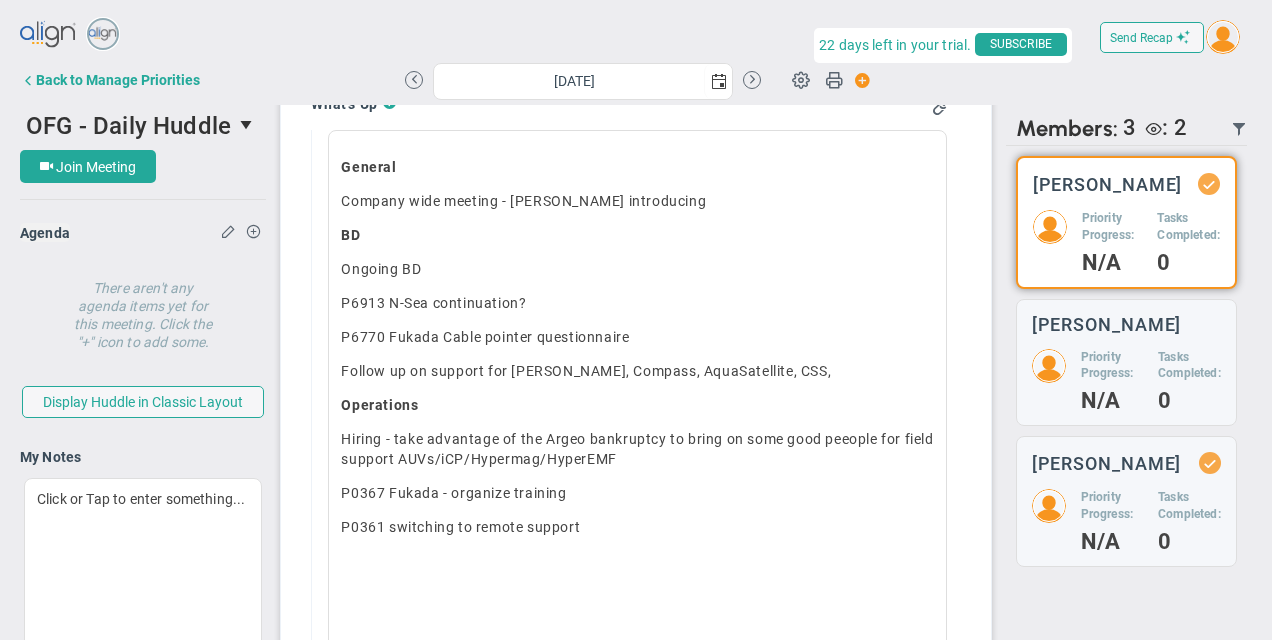 scroll, scrollTop: 553, scrollLeft: 0, axis: vertical 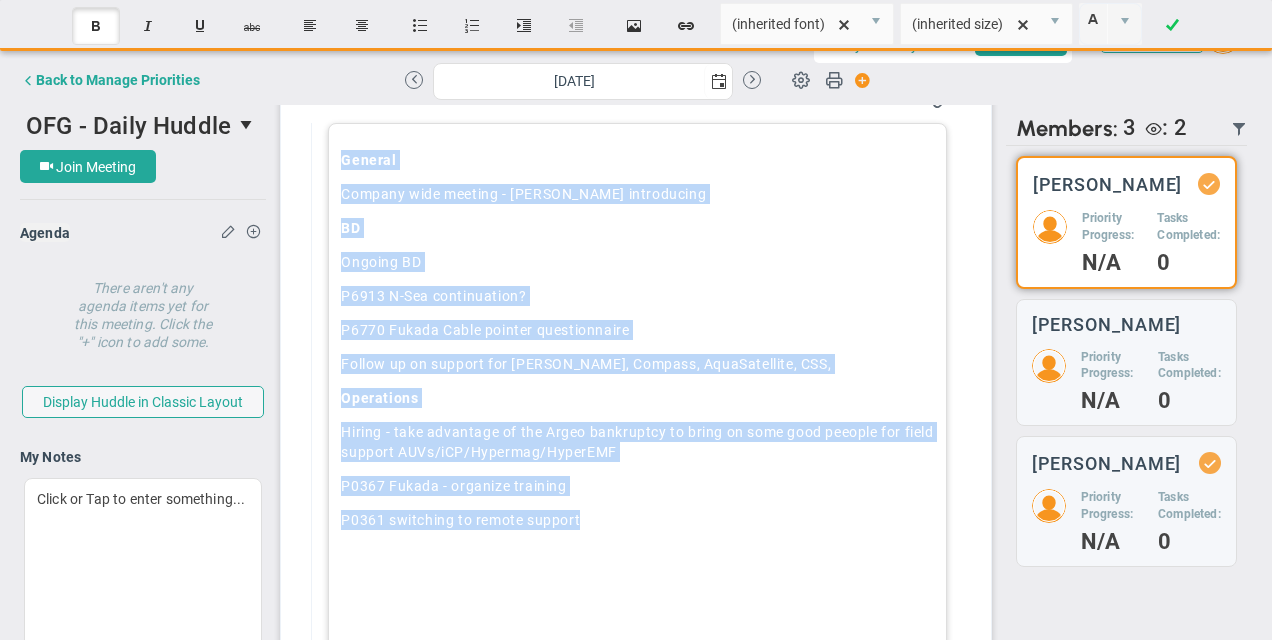drag, startPoint x: 522, startPoint y: 462, endPoint x: 342, endPoint y: 147, distance: 362.8016 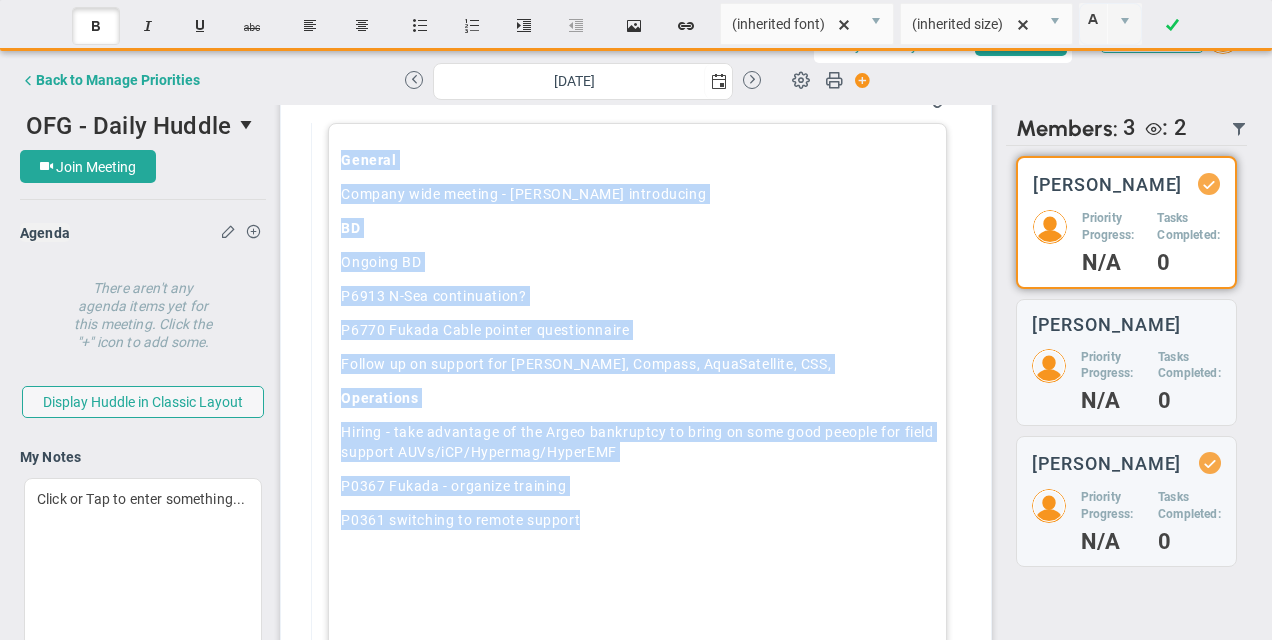 copy on "General Company wide meeting - [PERSON_NAME] introducing BD Ongoing BD P6913 N-Sea continuation? P6770 Fukada Cable pointer questionnaire Follow up on support for [PERSON_NAME], Compass, AquaSatellite, CSS,  Operations Hiring - take advantage of the Argeo bankruptcy to bring on some good peeople for field support AUVs/iCP/Hypermag/HyperEMF P0367 Fukada - organize training P0361 switching to remote support" 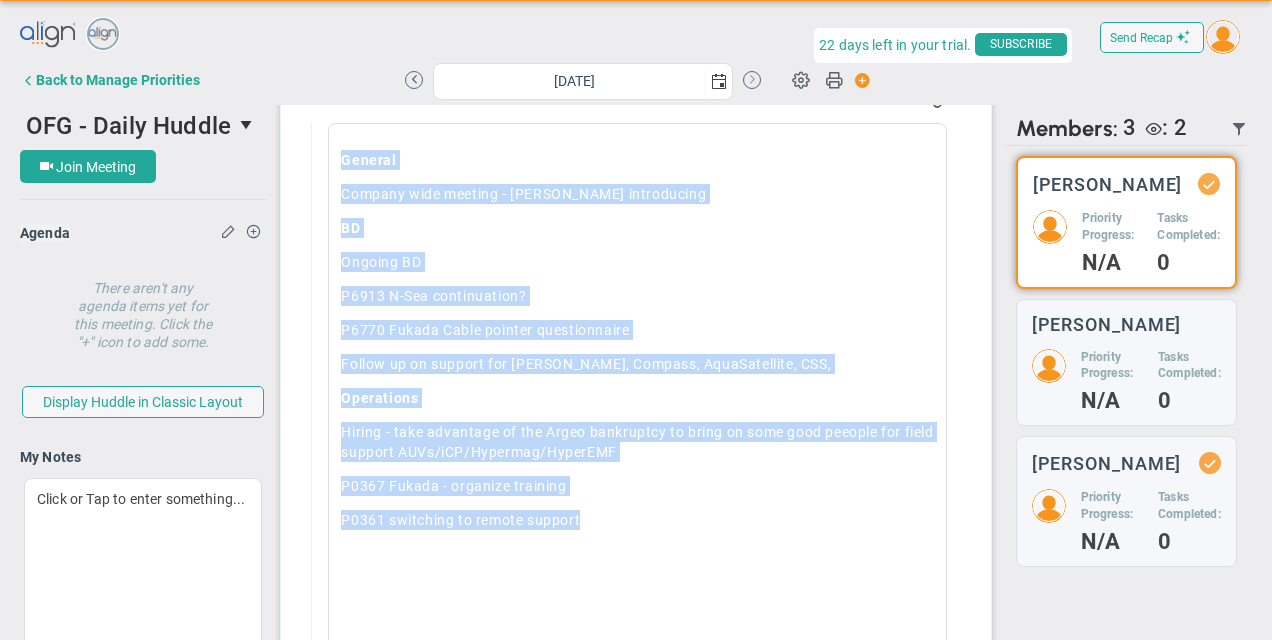 click at bounding box center [752, 80] 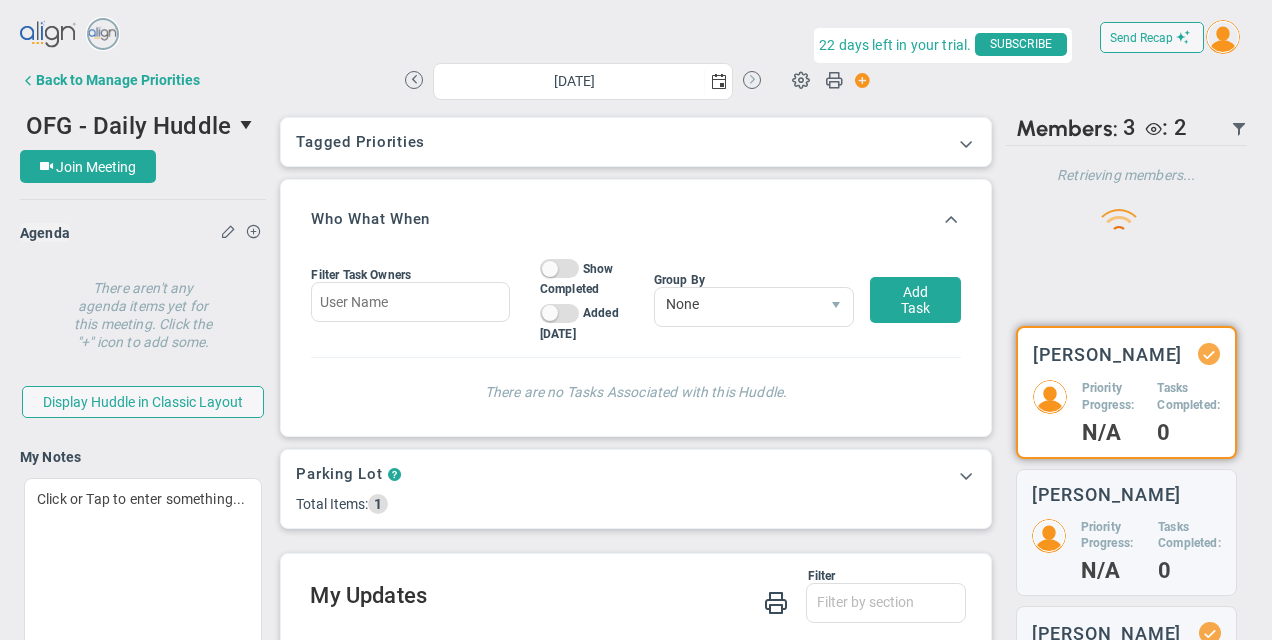 click at bounding box center (752, 80) 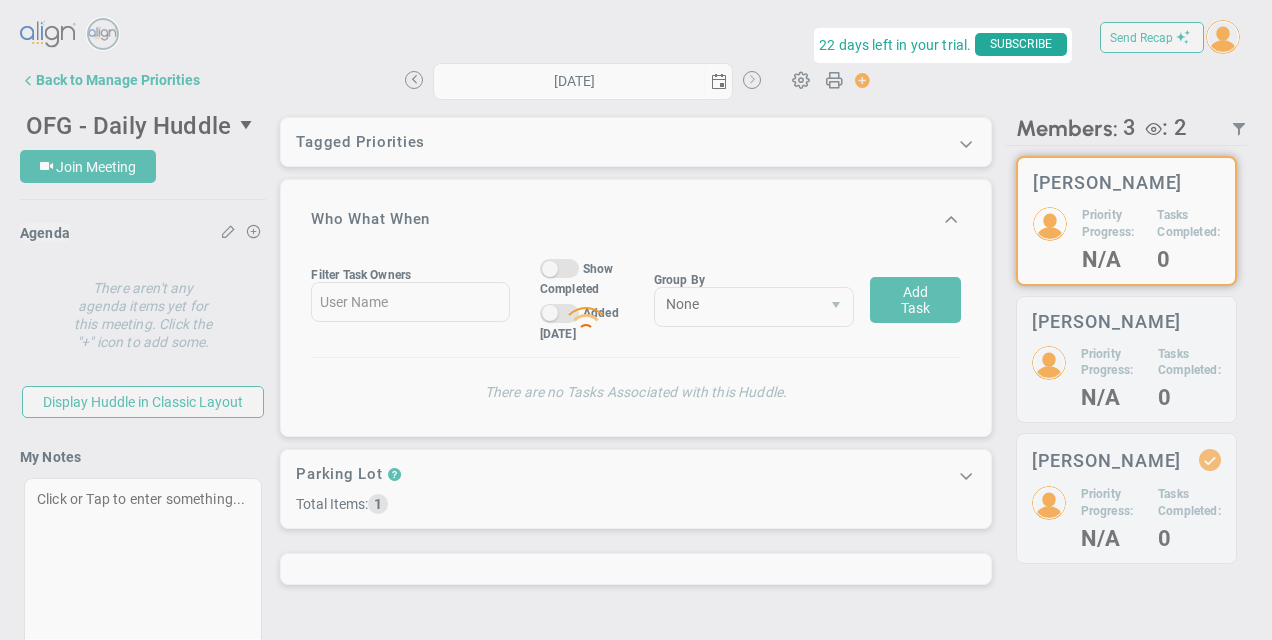type on "[DATE]" 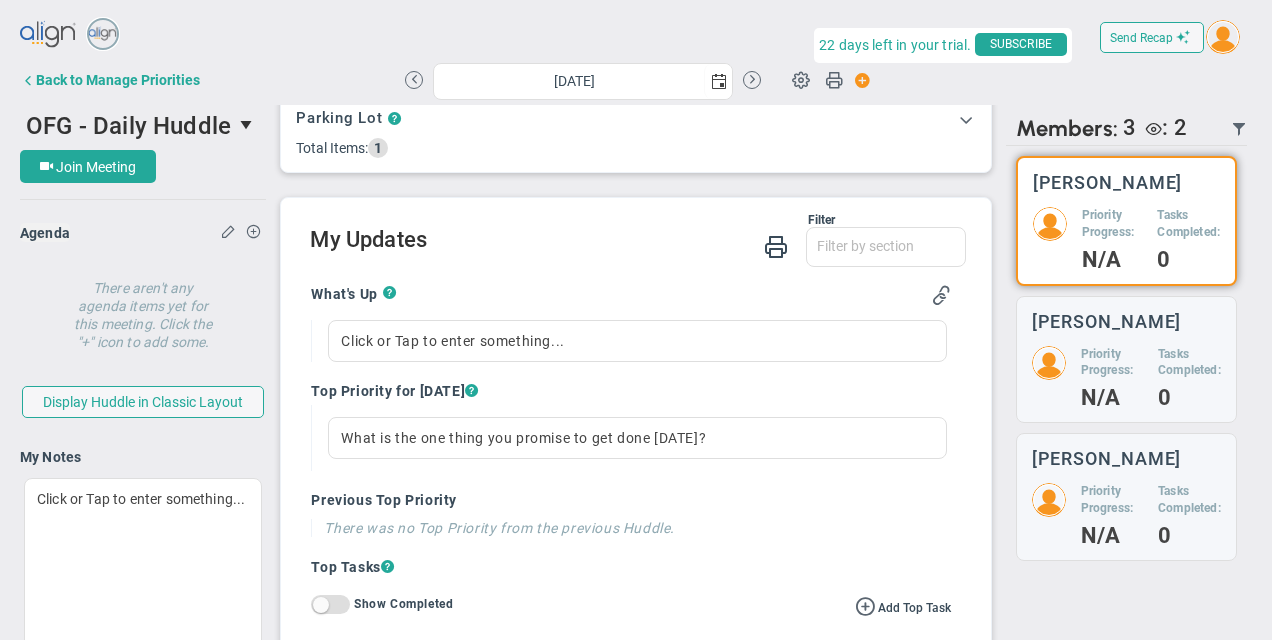 scroll, scrollTop: 384, scrollLeft: 0, axis: vertical 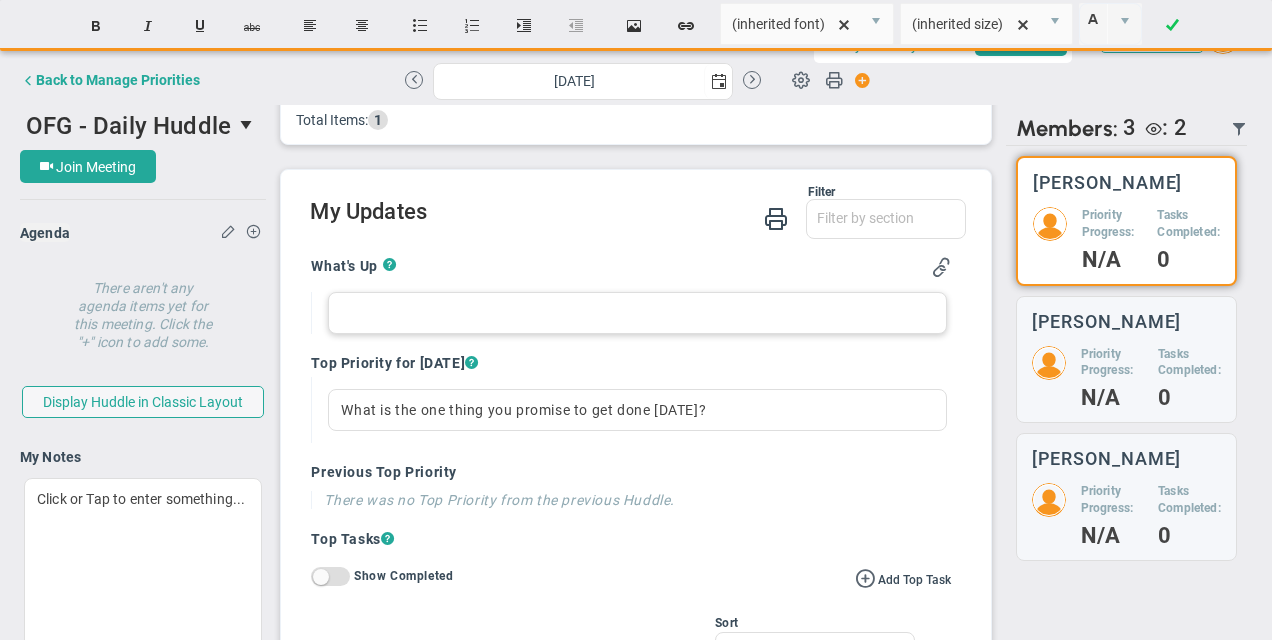 click at bounding box center [637, 313] 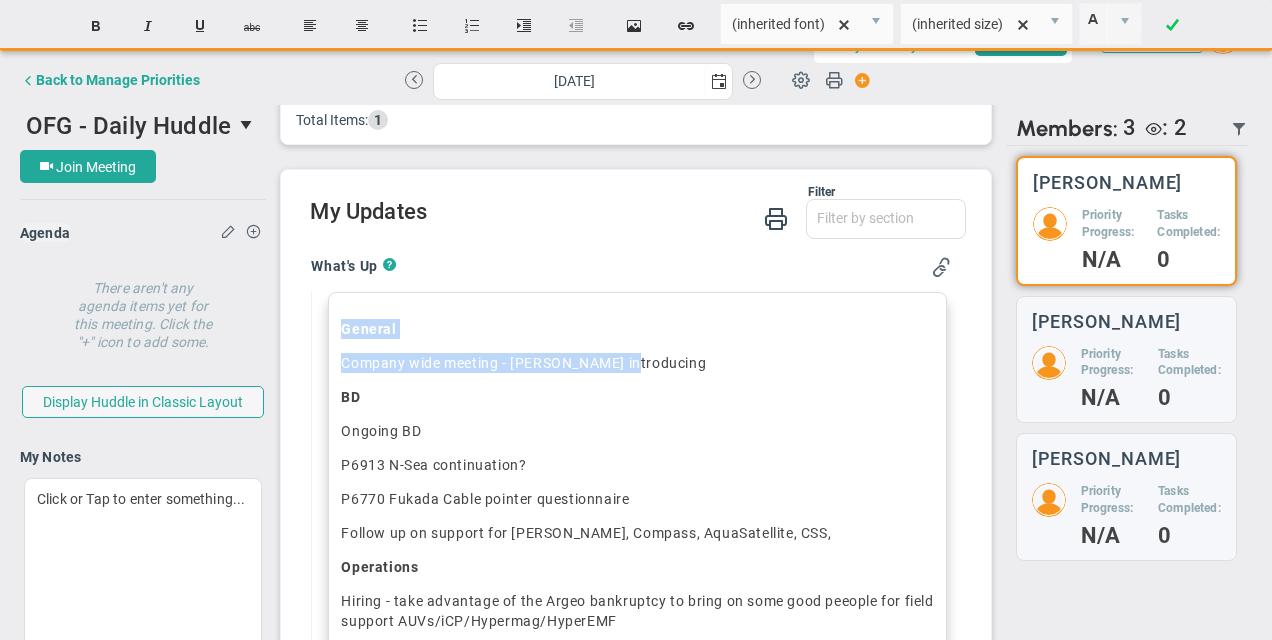 drag, startPoint x: 668, startPoint y: 367, endPoint x: 322, endPoint y: 322, distance: 348.91403 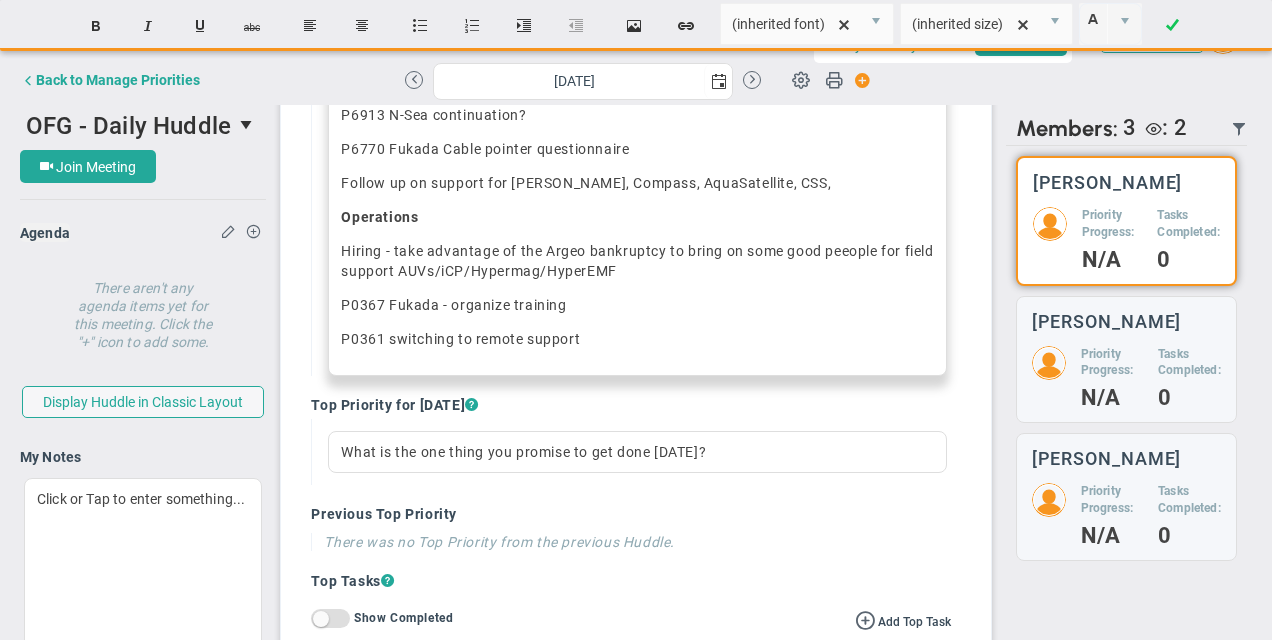 scroll, scrollTop: 676, scrollLeft: 0, axis: vertical 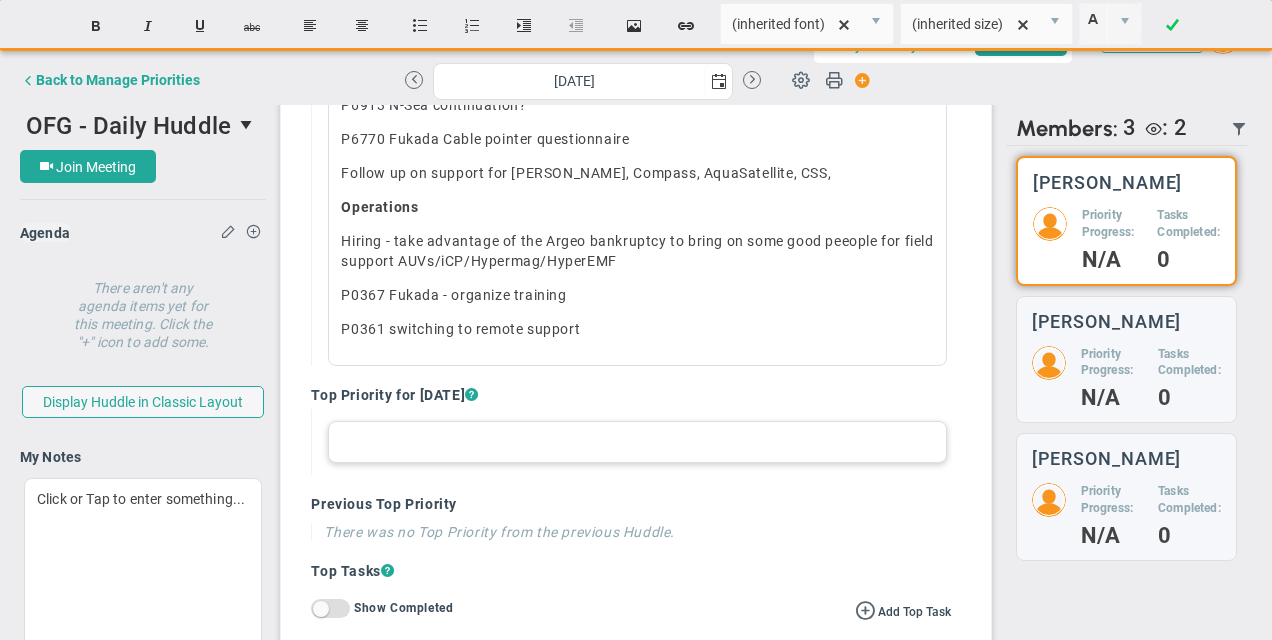 click at bounding box center [637, 442] 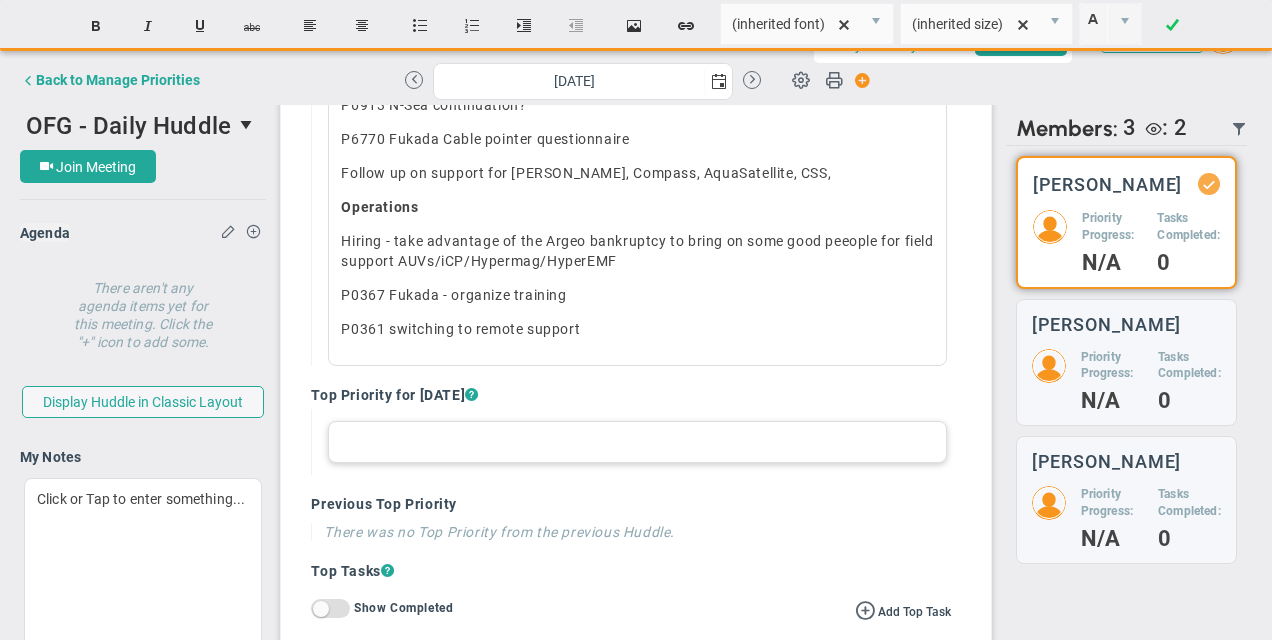 type 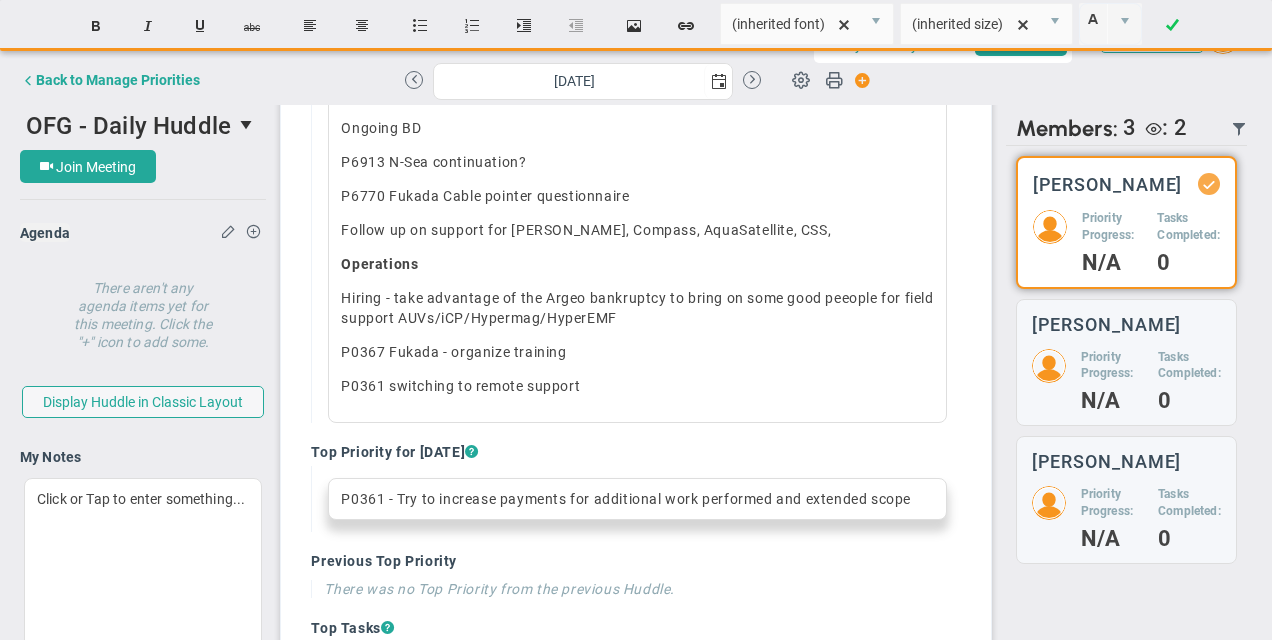 scroll, scrollTop: 609, scrollLeft: 0, axis: vertical 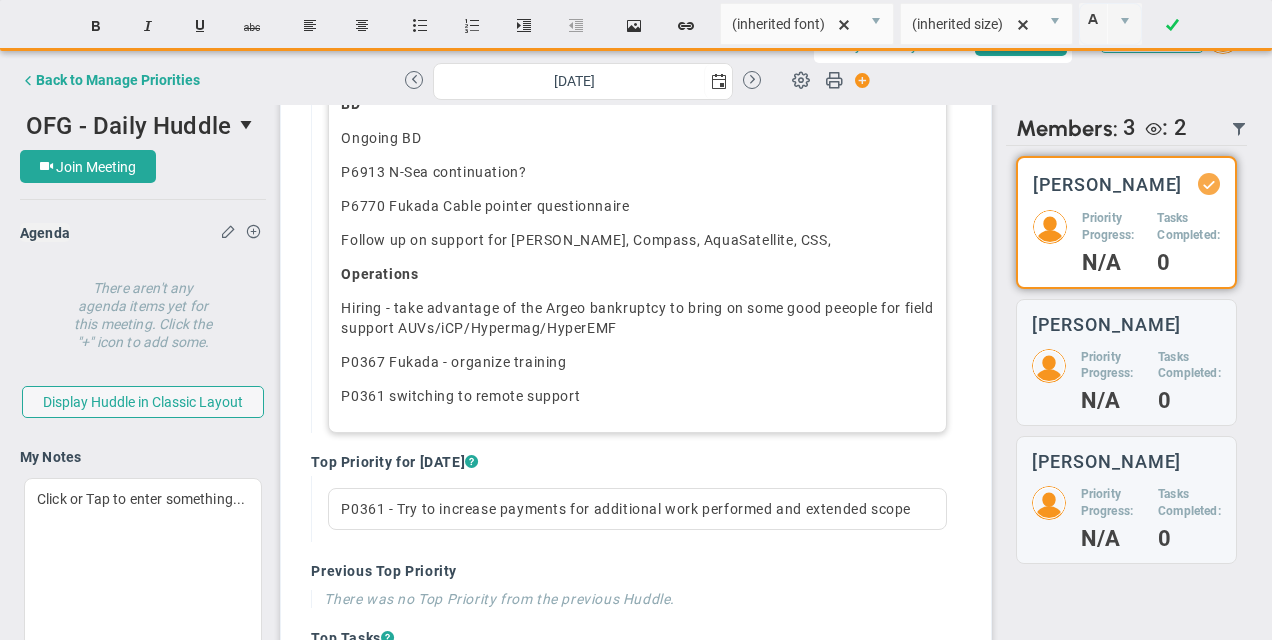 click on "Send Recap
Profile
Contact your Advisor
Share!
Become an Affiliate" at bounding box center (636, 332) 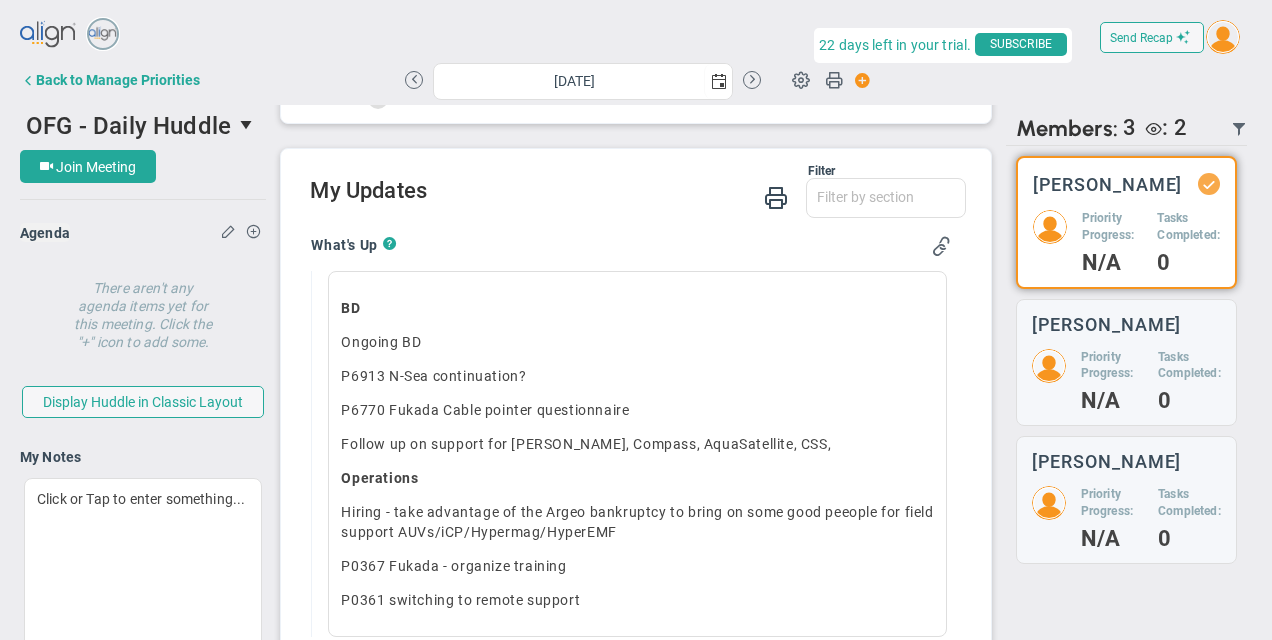 scroll, scrollTop: 455, scrollLeft: 0, axis: vertical 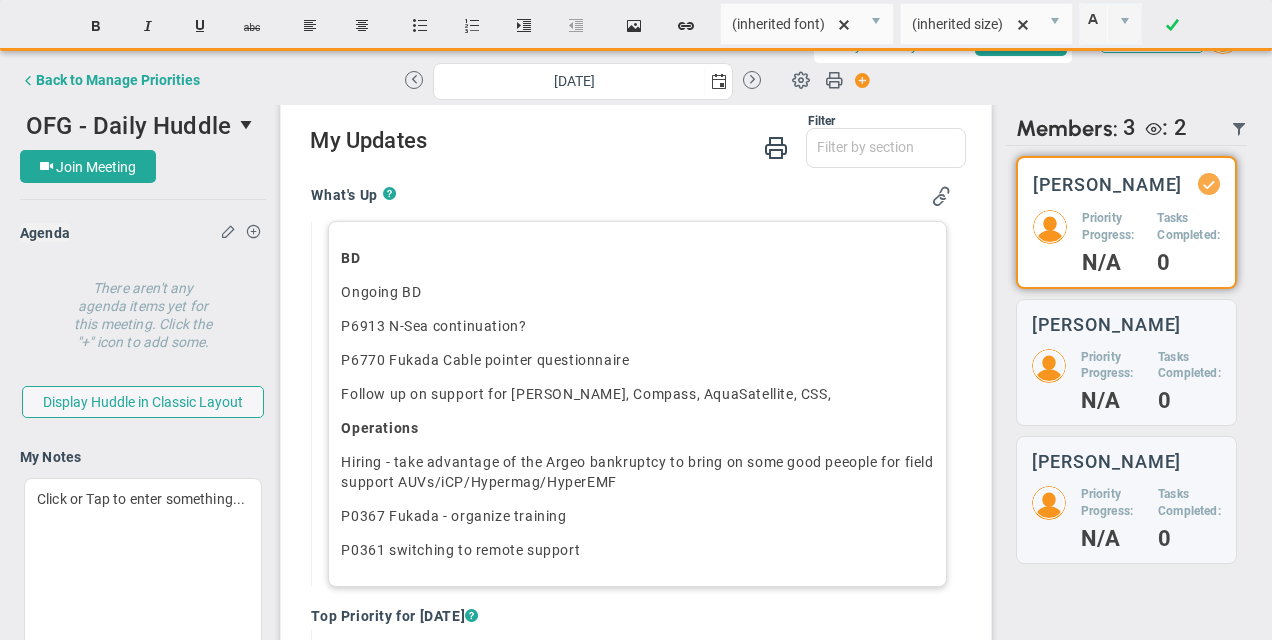 click on "P0361 switching to remote support" 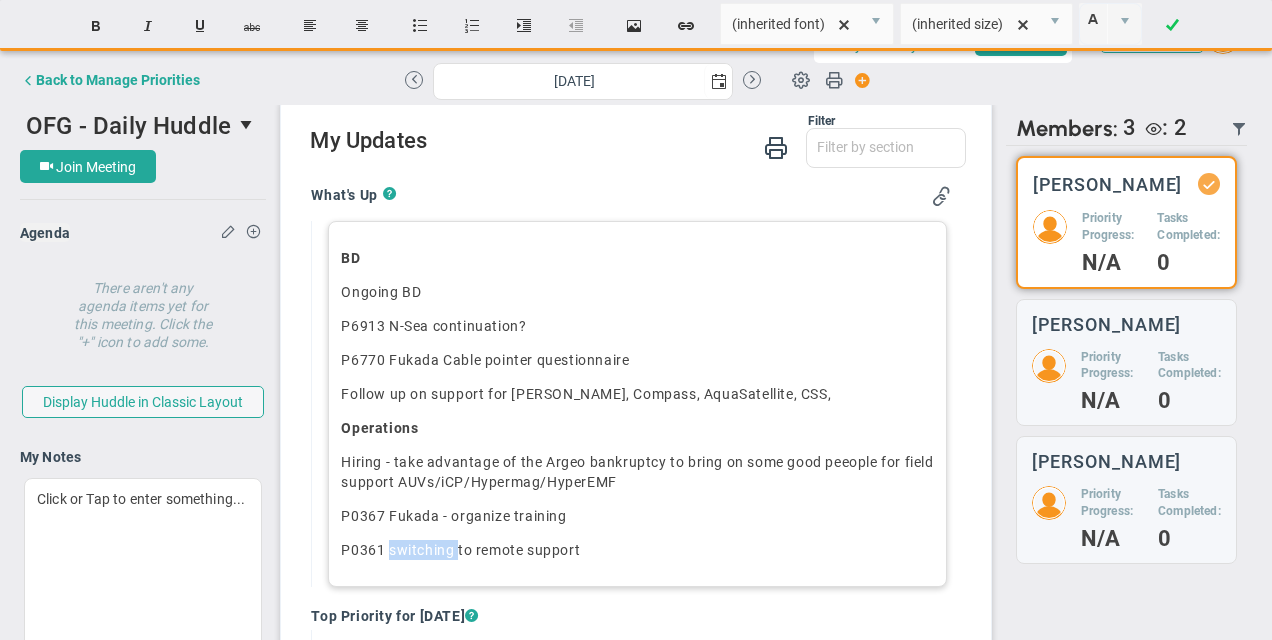 click on "P0361 switching to remote support" 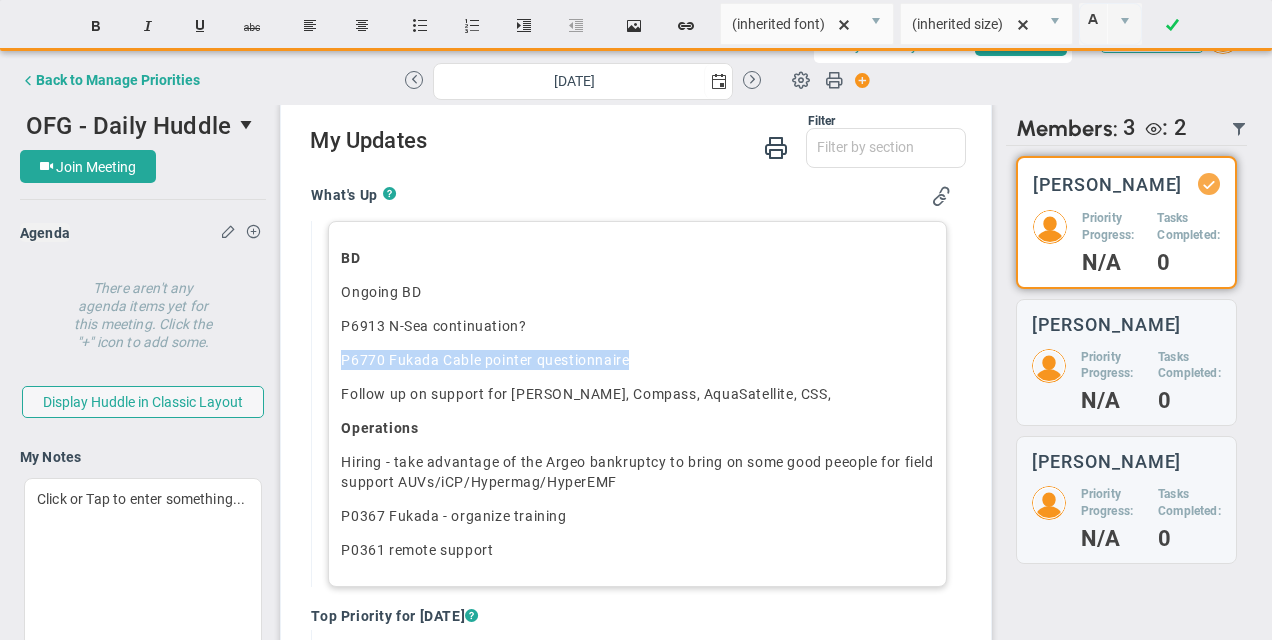 drag, startPoint x: 642, startPoint y: 358, endPoint x: 324, endPoint y: 354, distance: 318.02515 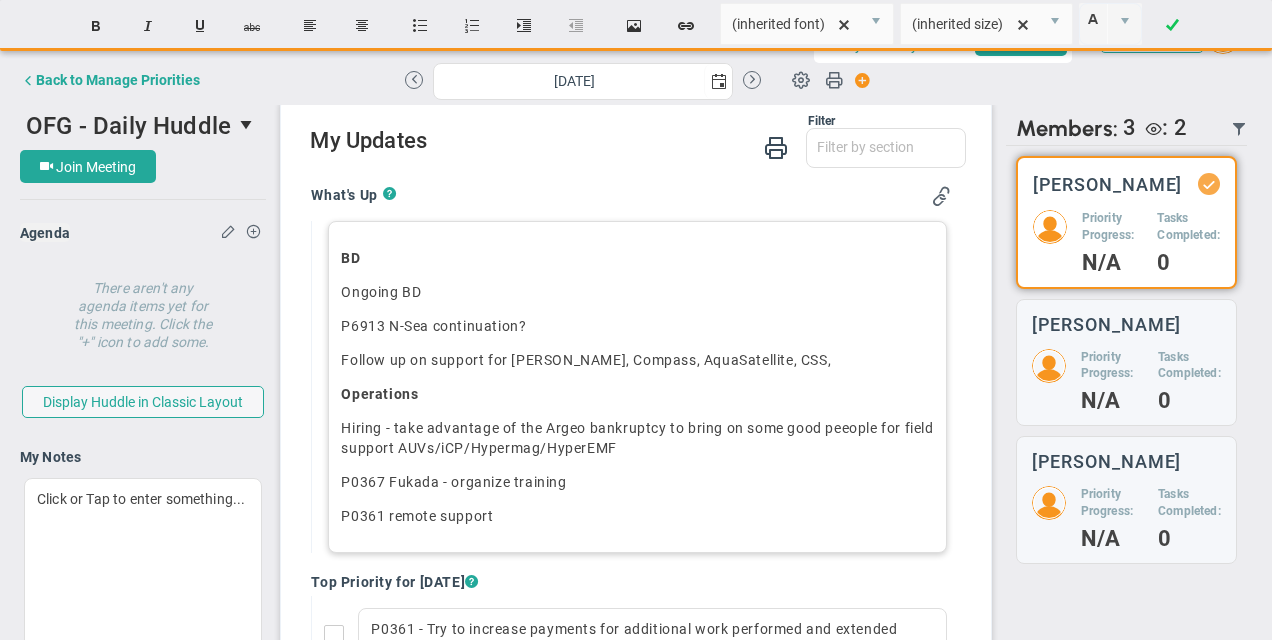 click on "Ongoing BD" 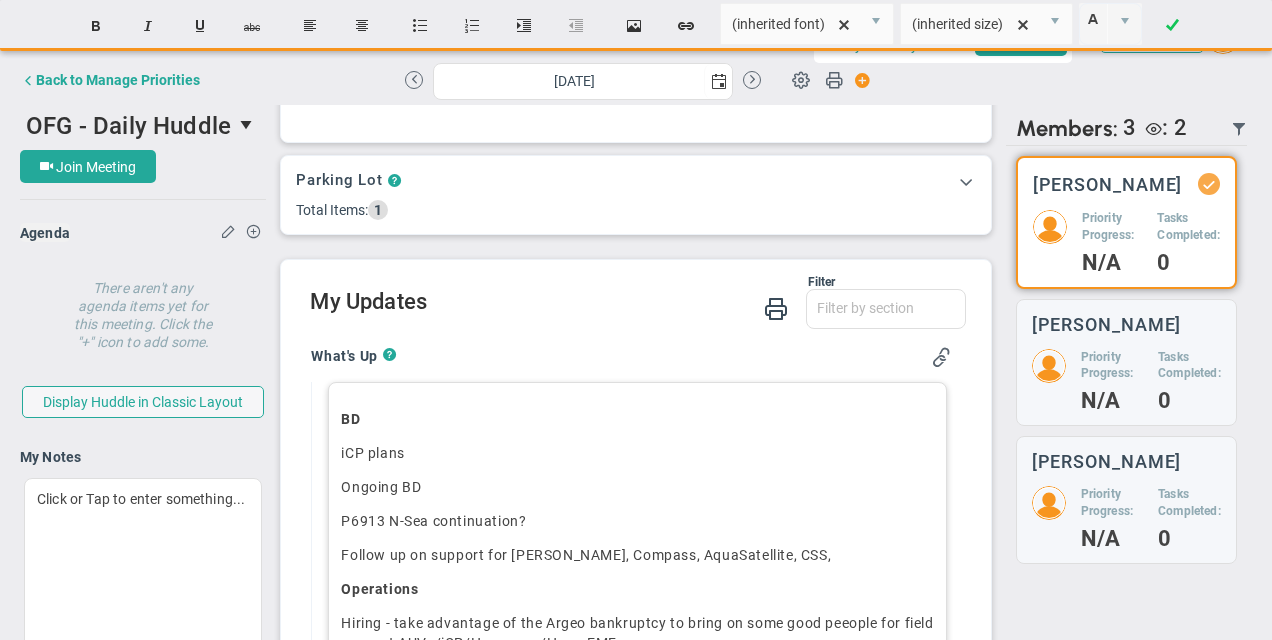 scroll, scrollTop: 280, scrollLeft: 0, axis: vertical 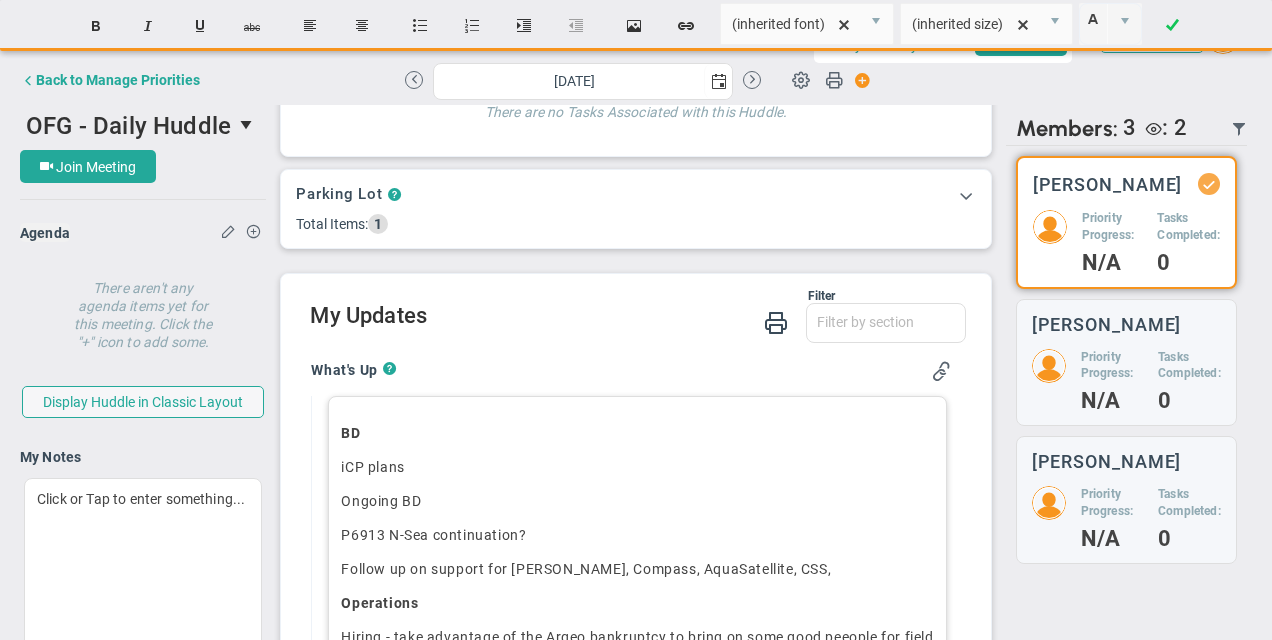 click on "BD" 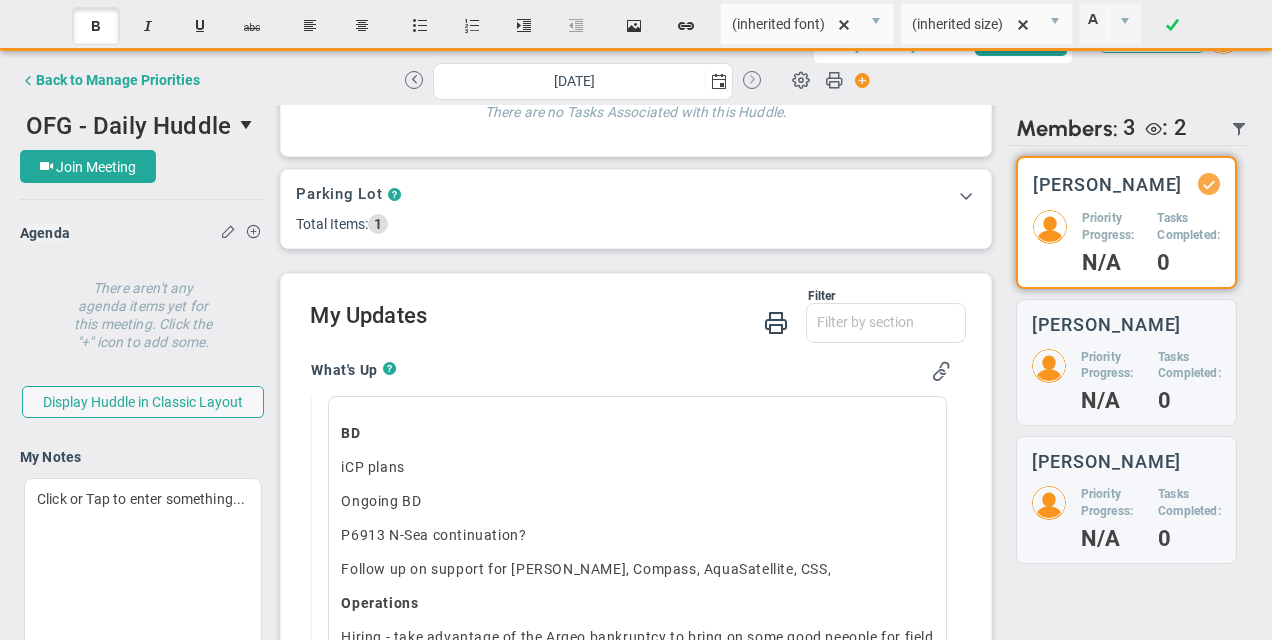 click at bounding box center [752, 80] 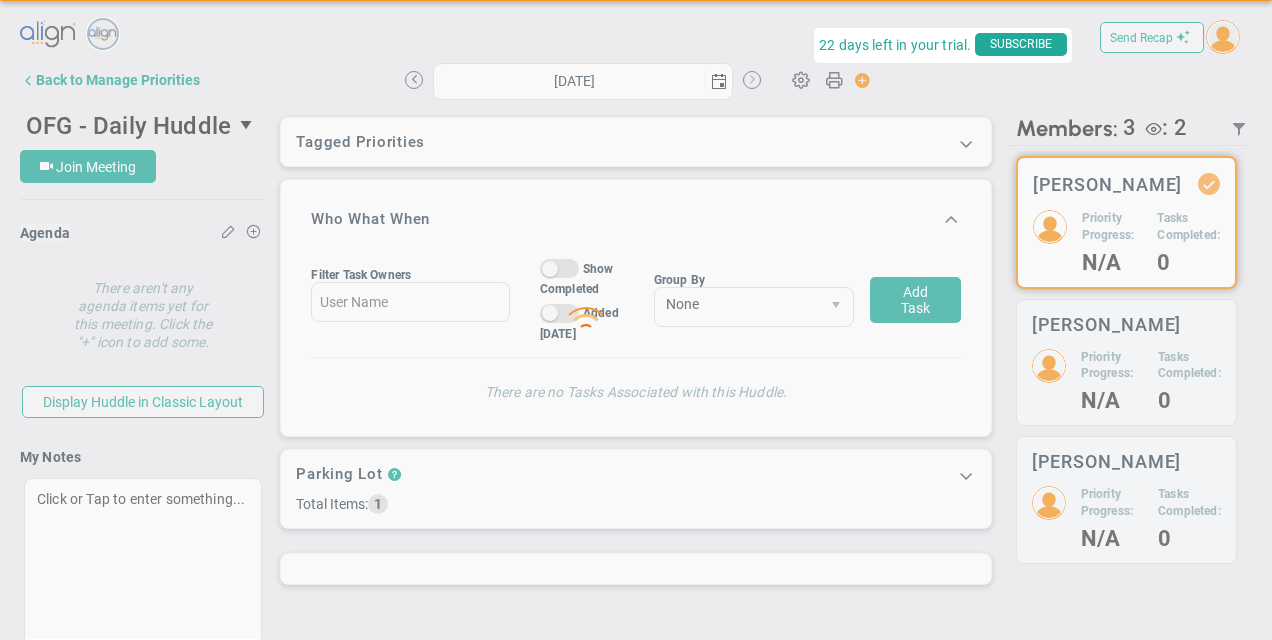 scroll, scrollTop: 0, scrollLeft: 0, axis: both 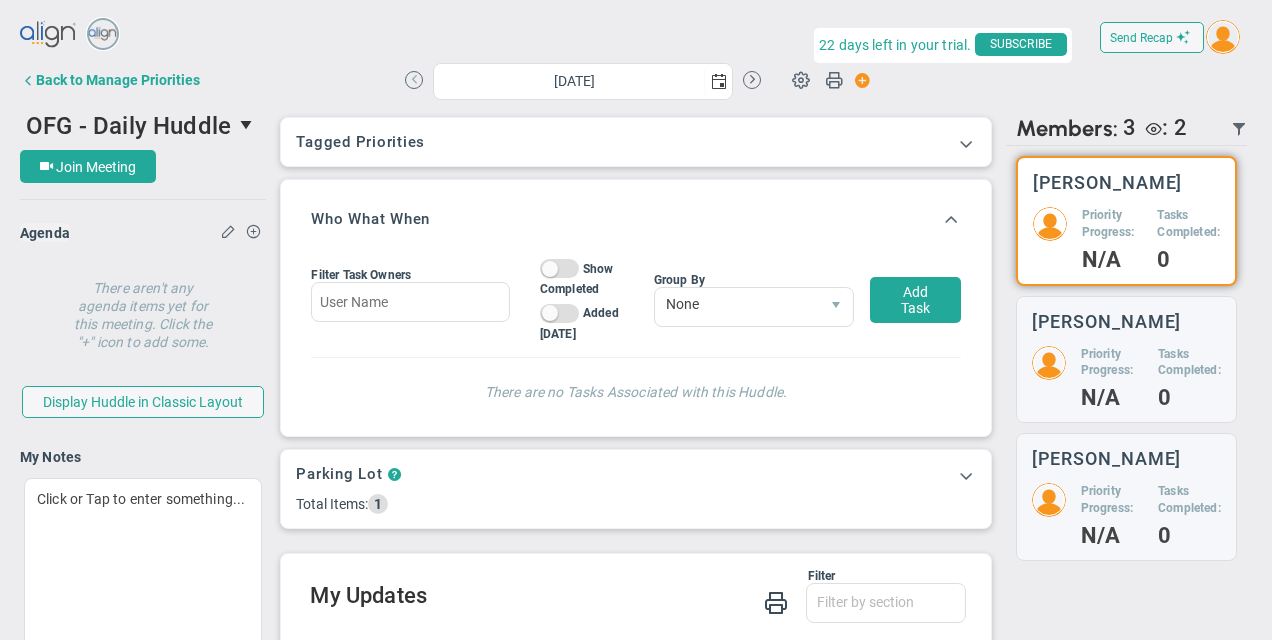 click at bounding box center [414, 80] 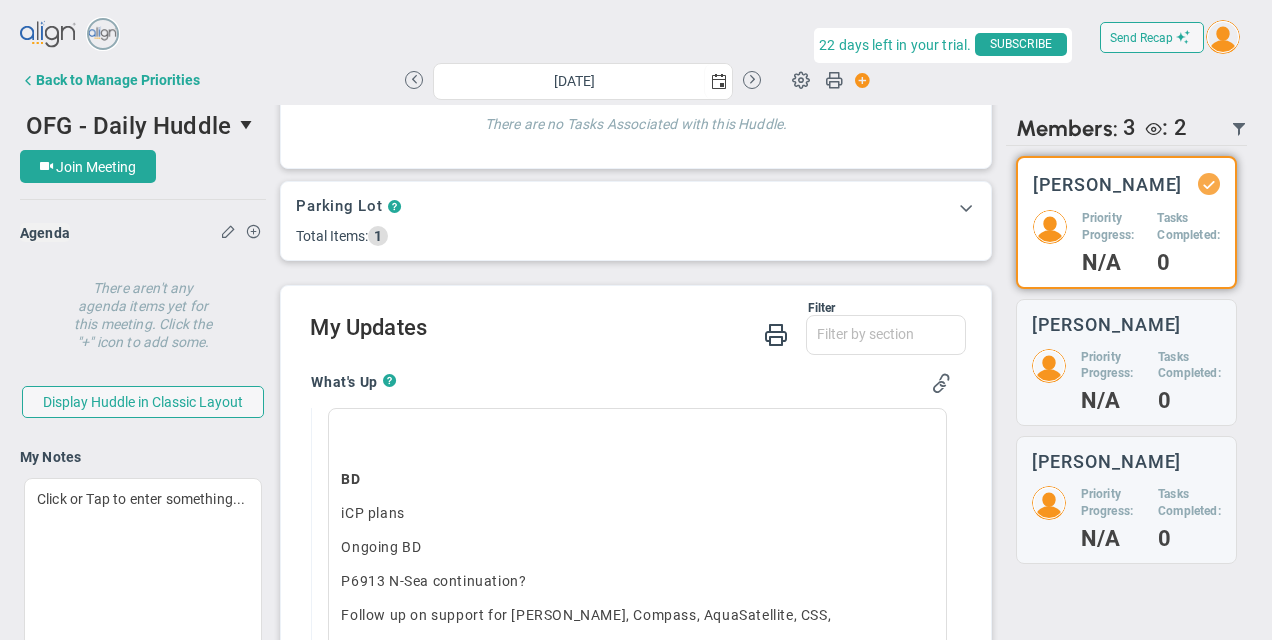 scroll, scrollTop: 284, scrollLeft: 0, axis: vertical 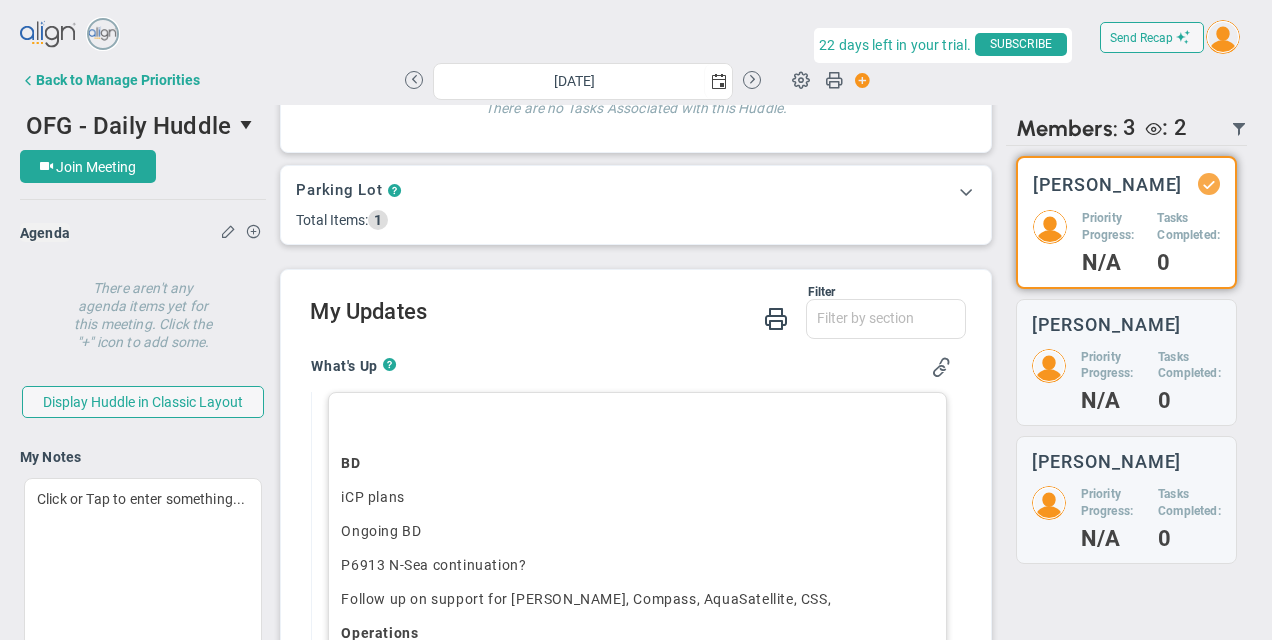 click on "﻿ BD iCP plans Ongoing BD P6913 N-Sea continuation? Follow up on support for [PERSON_NAME], Compass, AquaSatellite, CSS, Operations Hiring - take advantage of the Argeo bankruptcy to bring on some good peeople for field support AUVs/iCP/Hypermag/HyperEMF P0367 Fukada - organize training P0361 remote support" at bounding box center (637, 592) 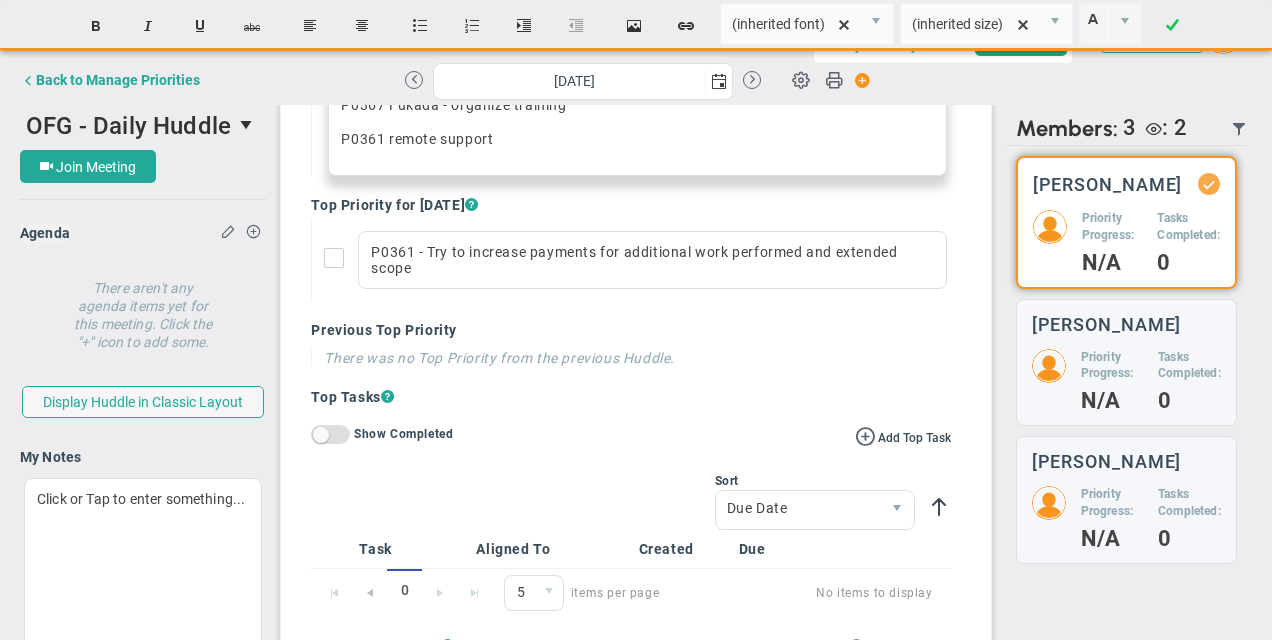 scroll, scrollTop: 882, scrollLeft: 0, axis: vertical 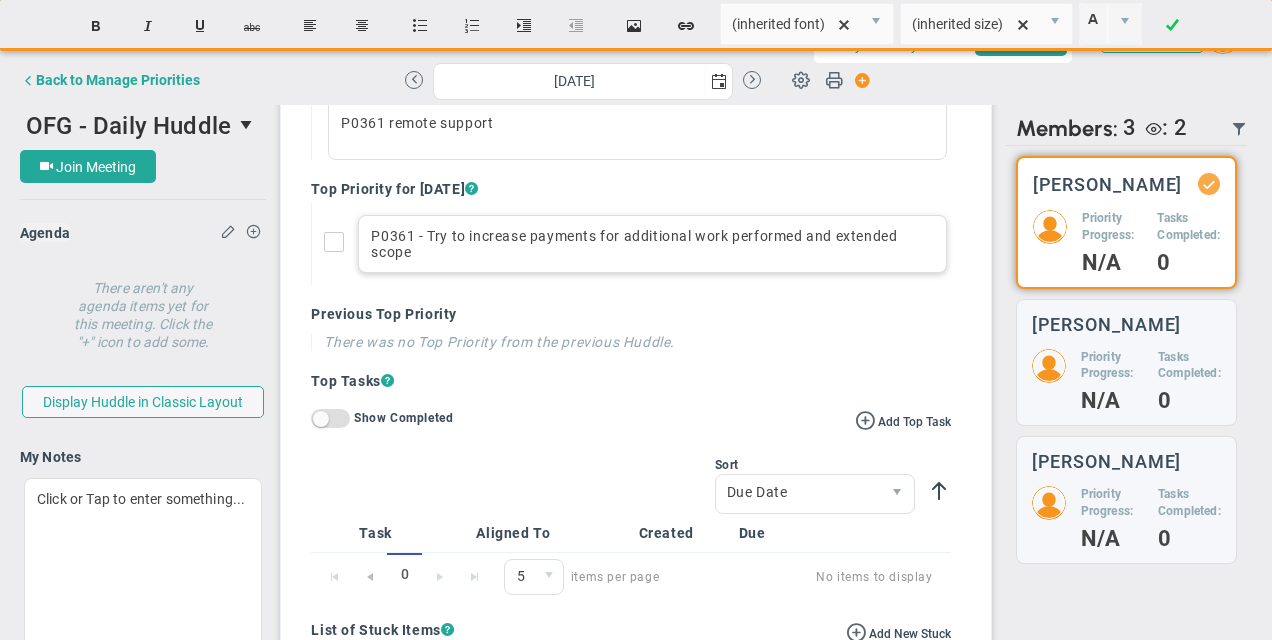 click on "P0361 - Try to increase payments for additional work performed and extended scope" at bounding box center [652, 244] 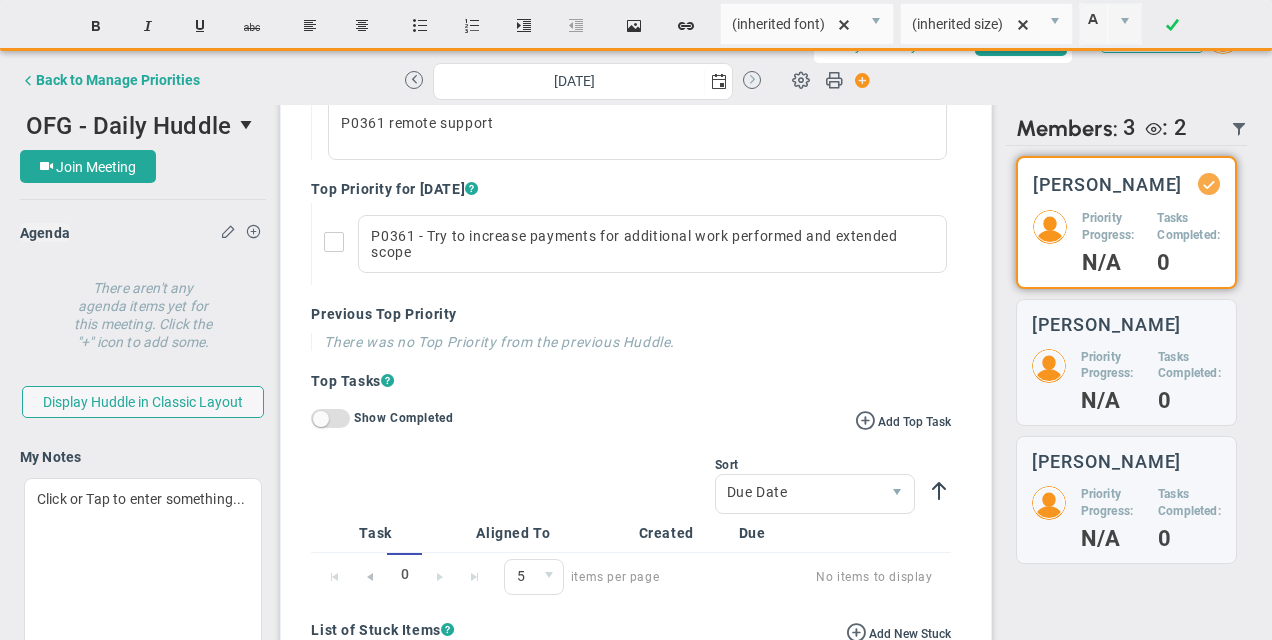 click at bounding box center [752, 80] 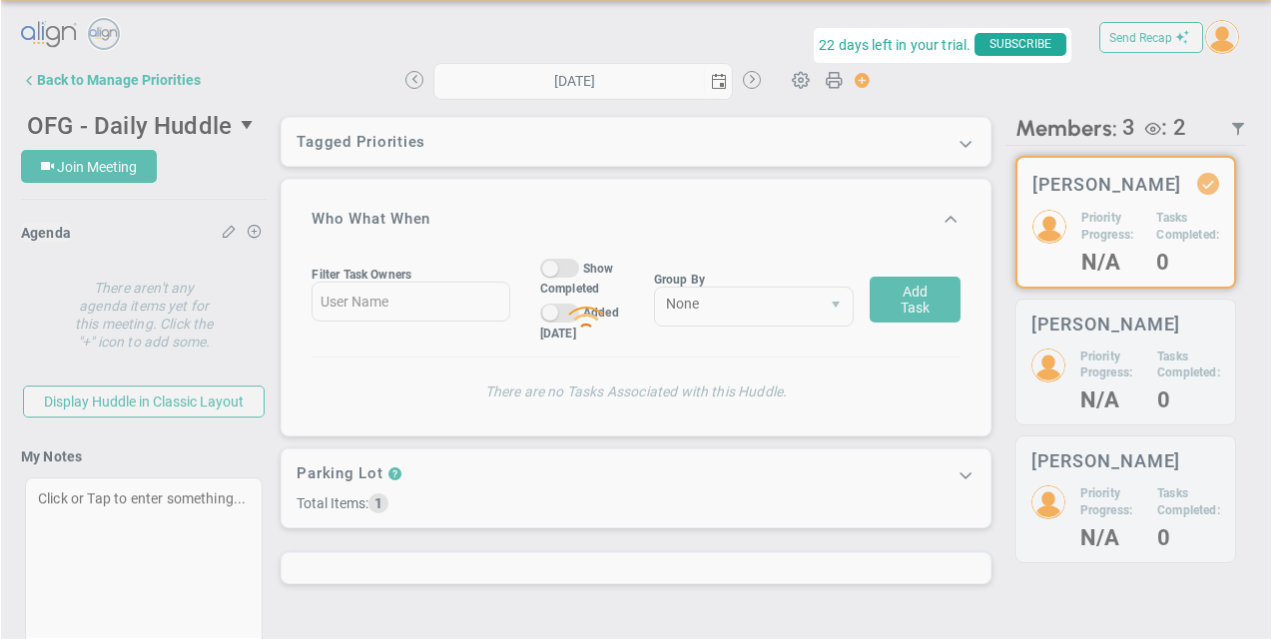 scroll, scrollTop: 0, scrollLeft: 0, axis: both 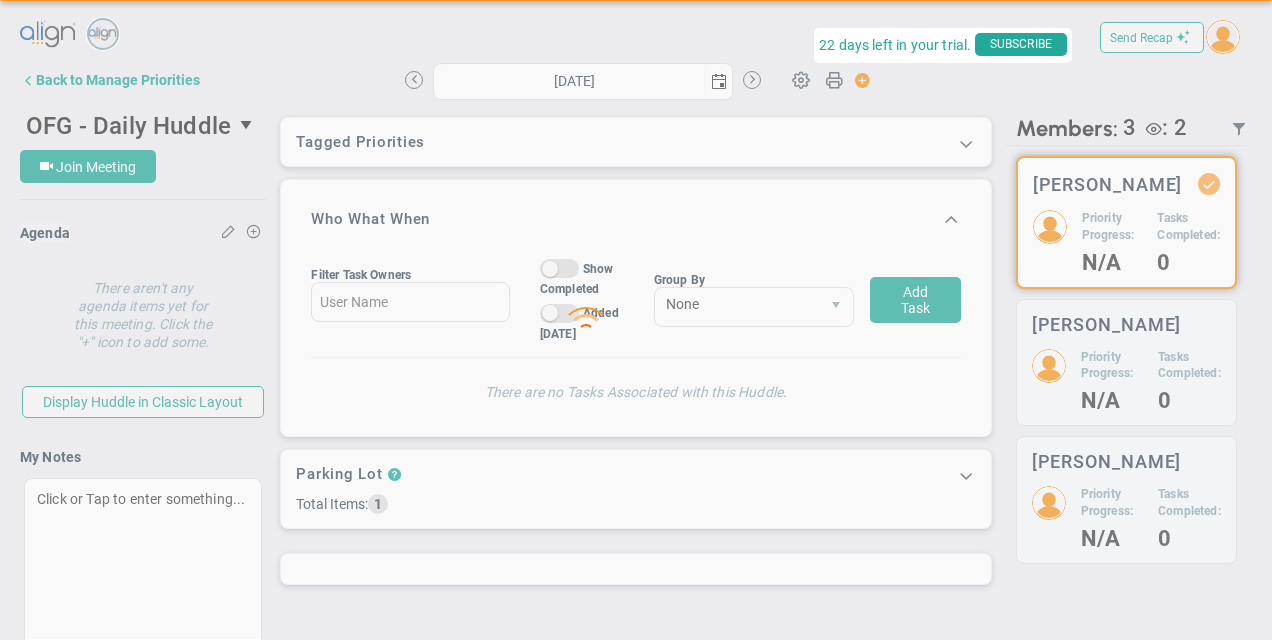 type on "[DATE]" 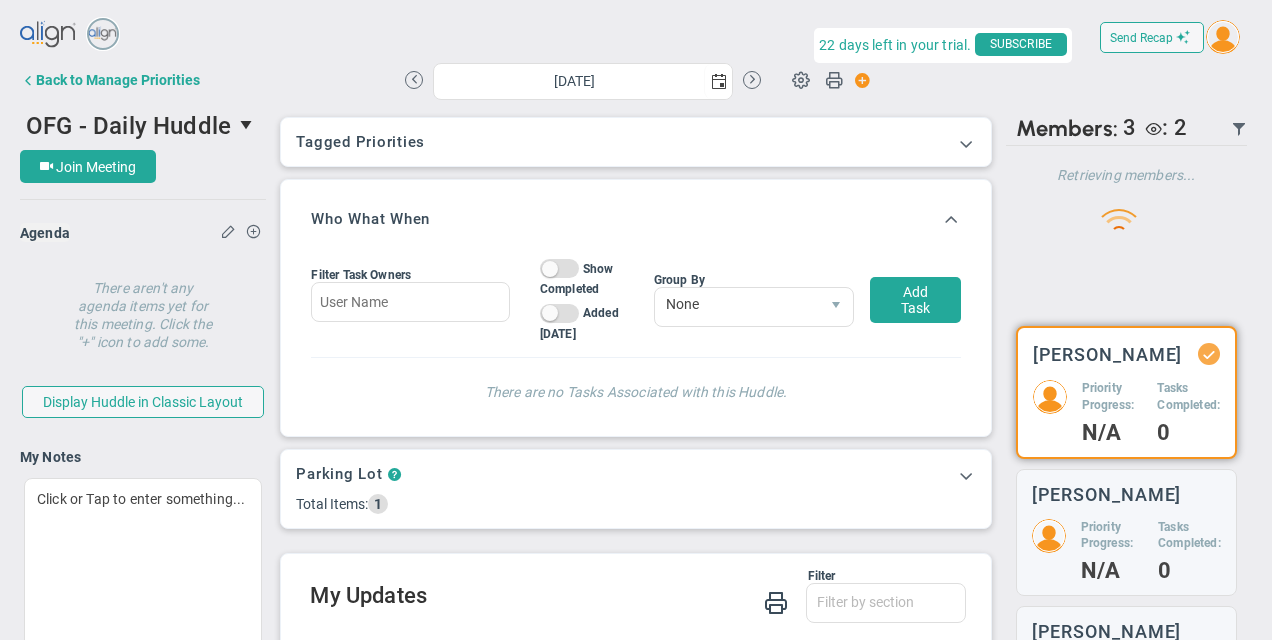 type 